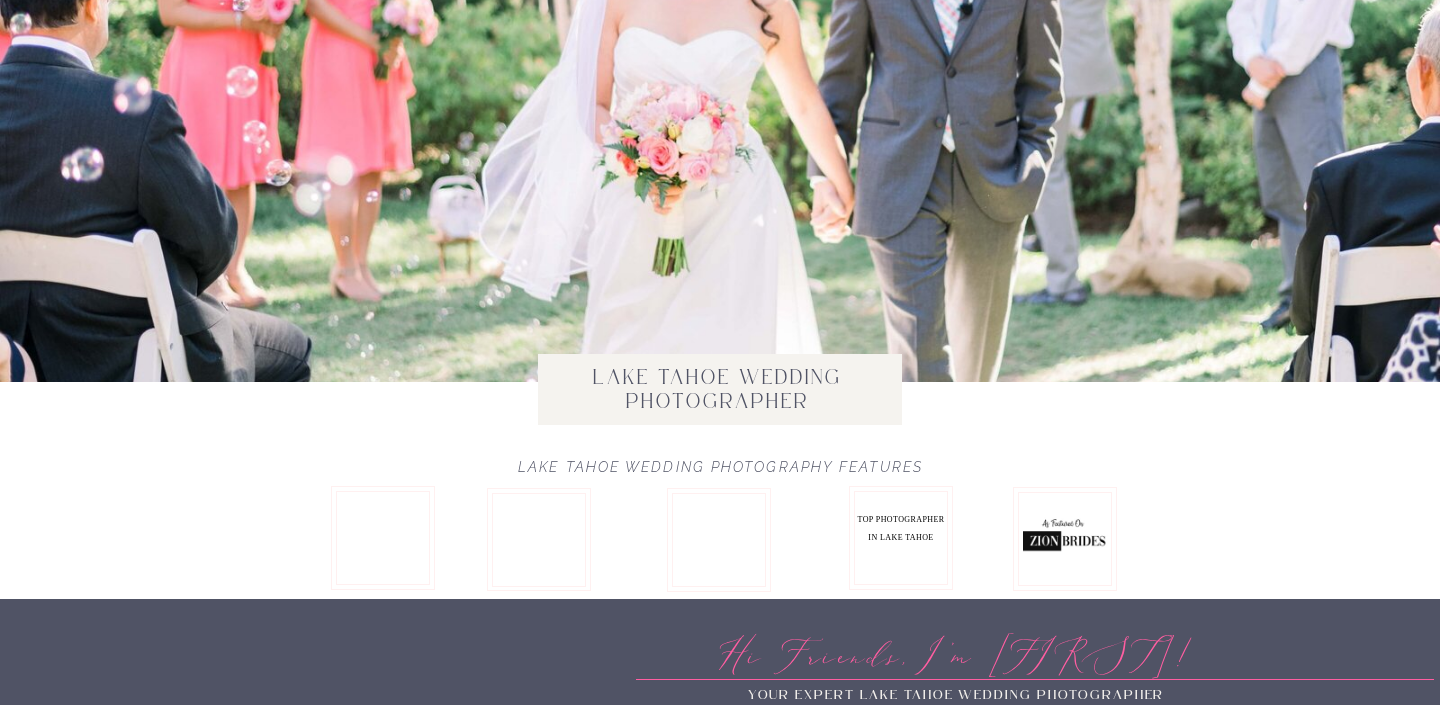 scroll, scrollTop: 0, scrollLeft: 0, axis: both 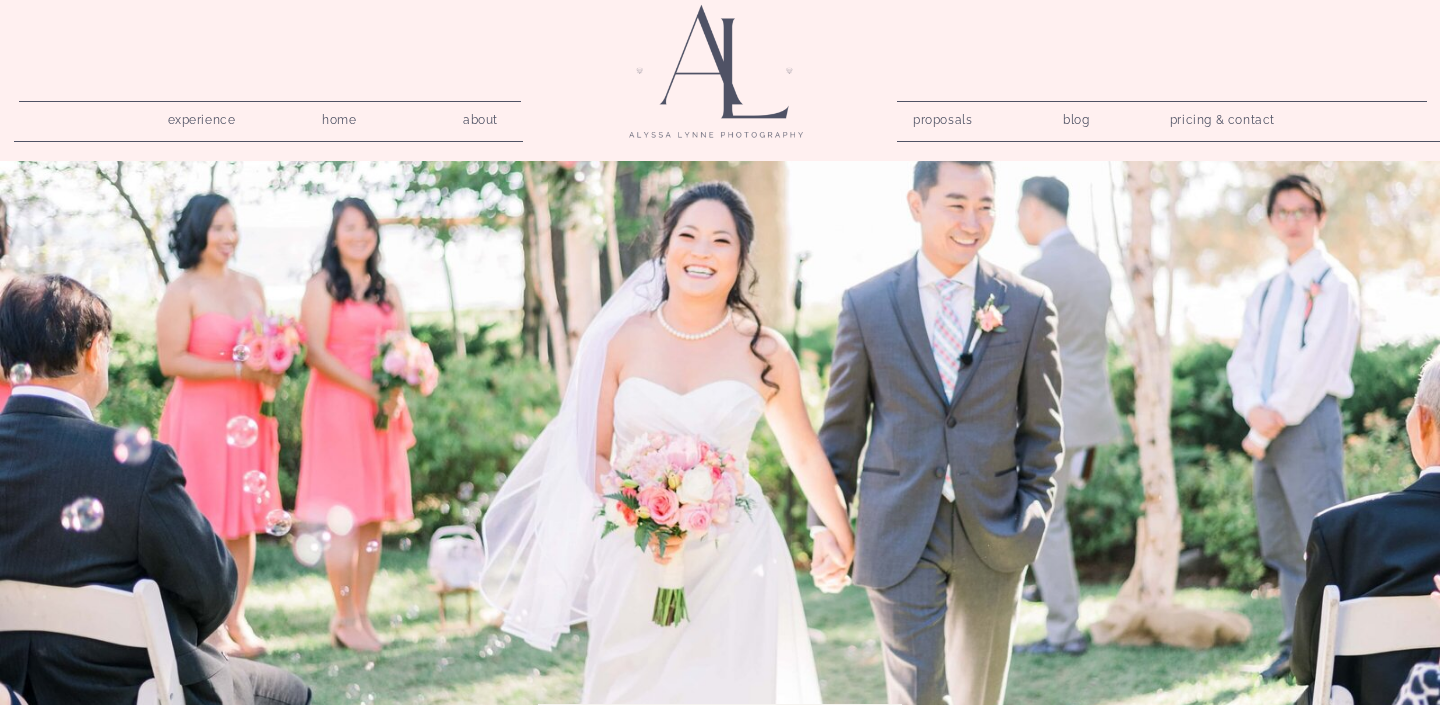 click on "pricing & contact" at bounding box center (1222, 121) 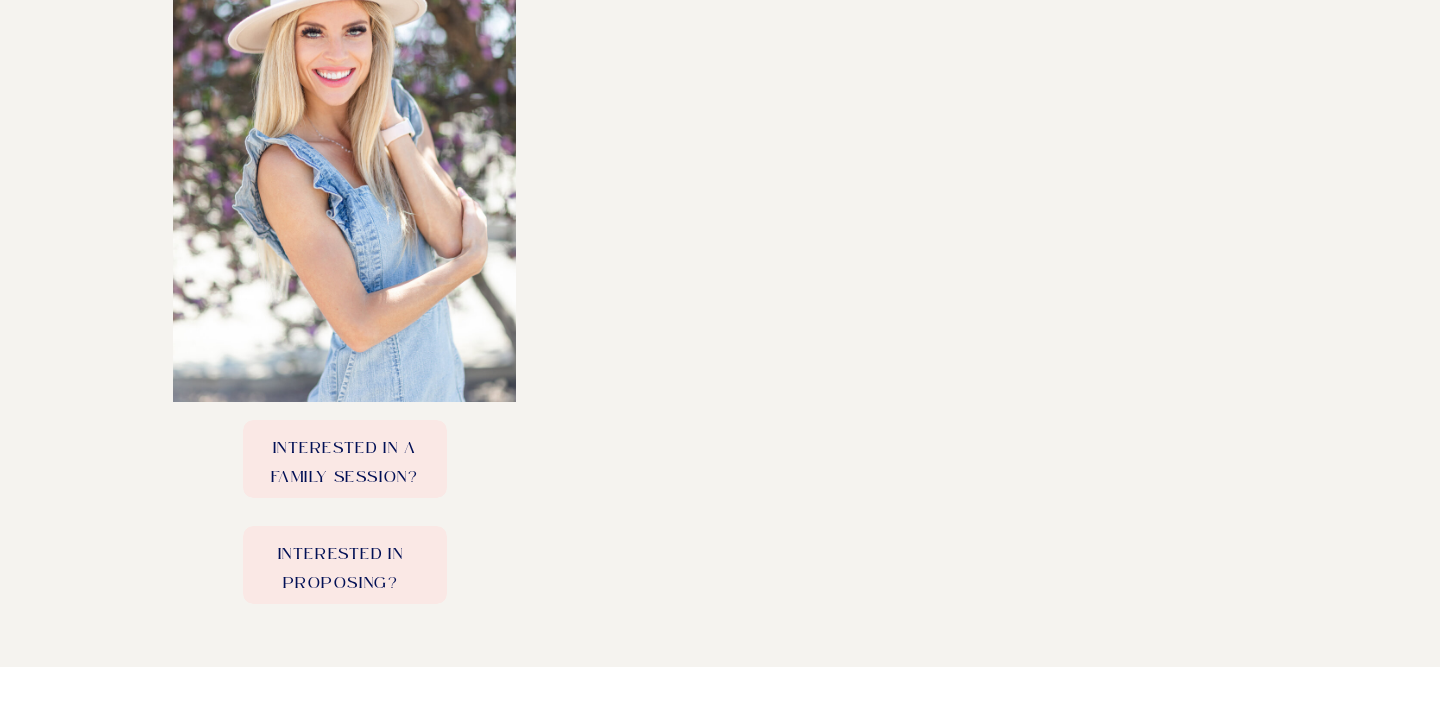 scroll, scrollTop: 818, scrollLeft: 0, axis: vertical 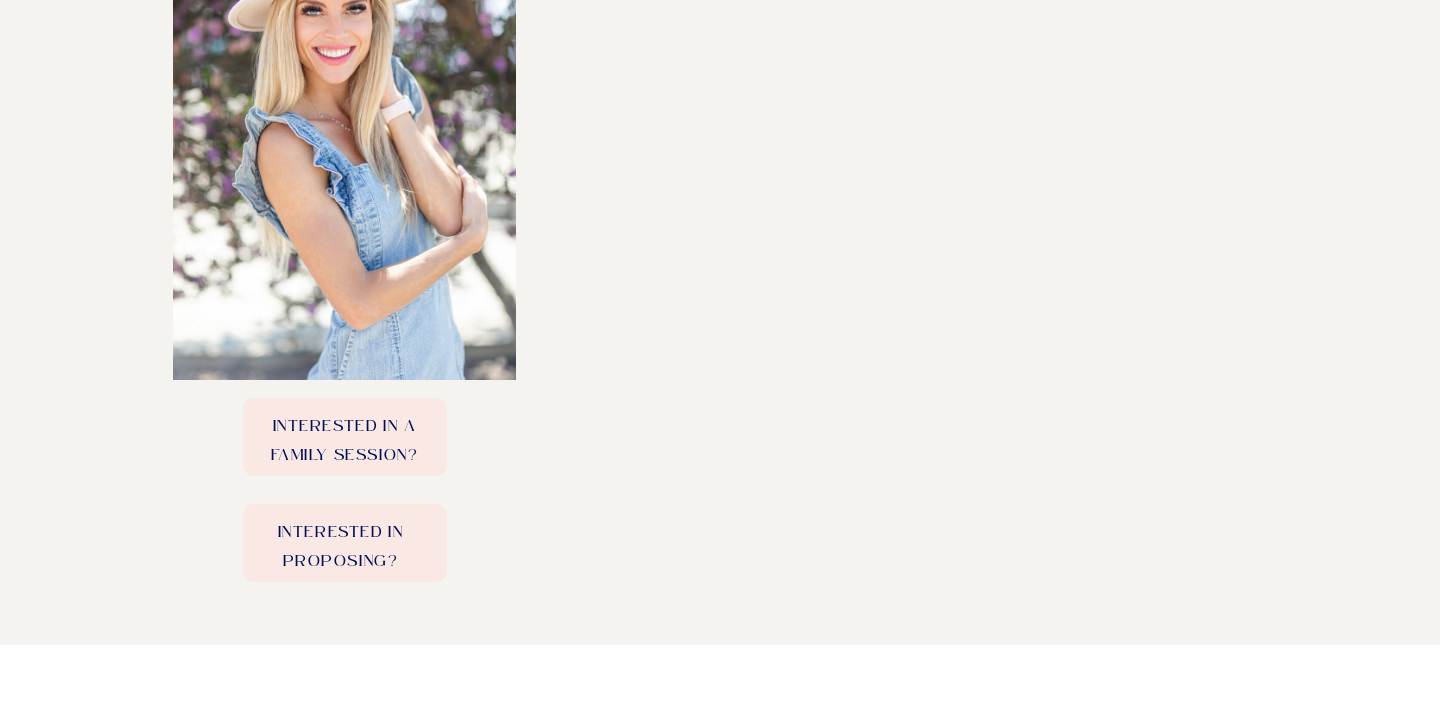 click on "Interested in Proposing?" at bounding box center (340, 542) 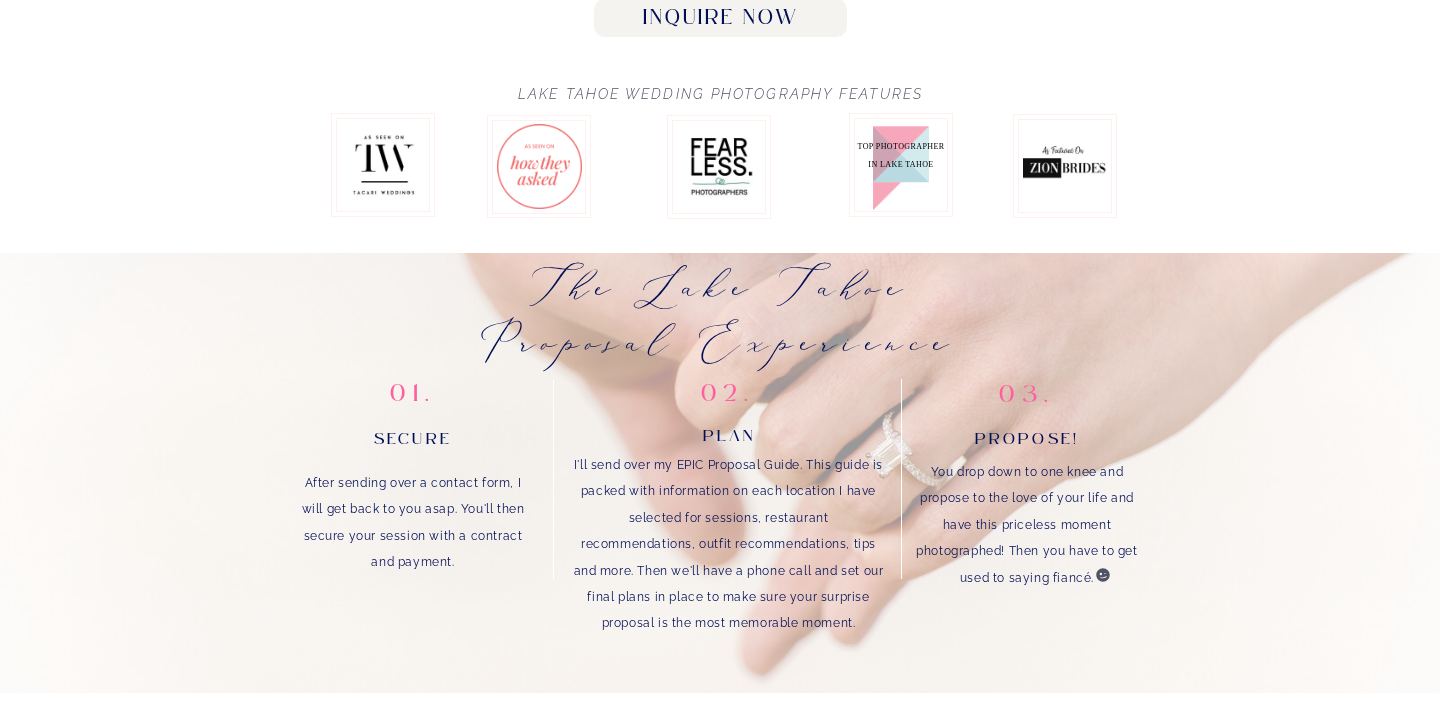 scroll, scrollTop: 1192, scrollLeft: 0, axis: vertical 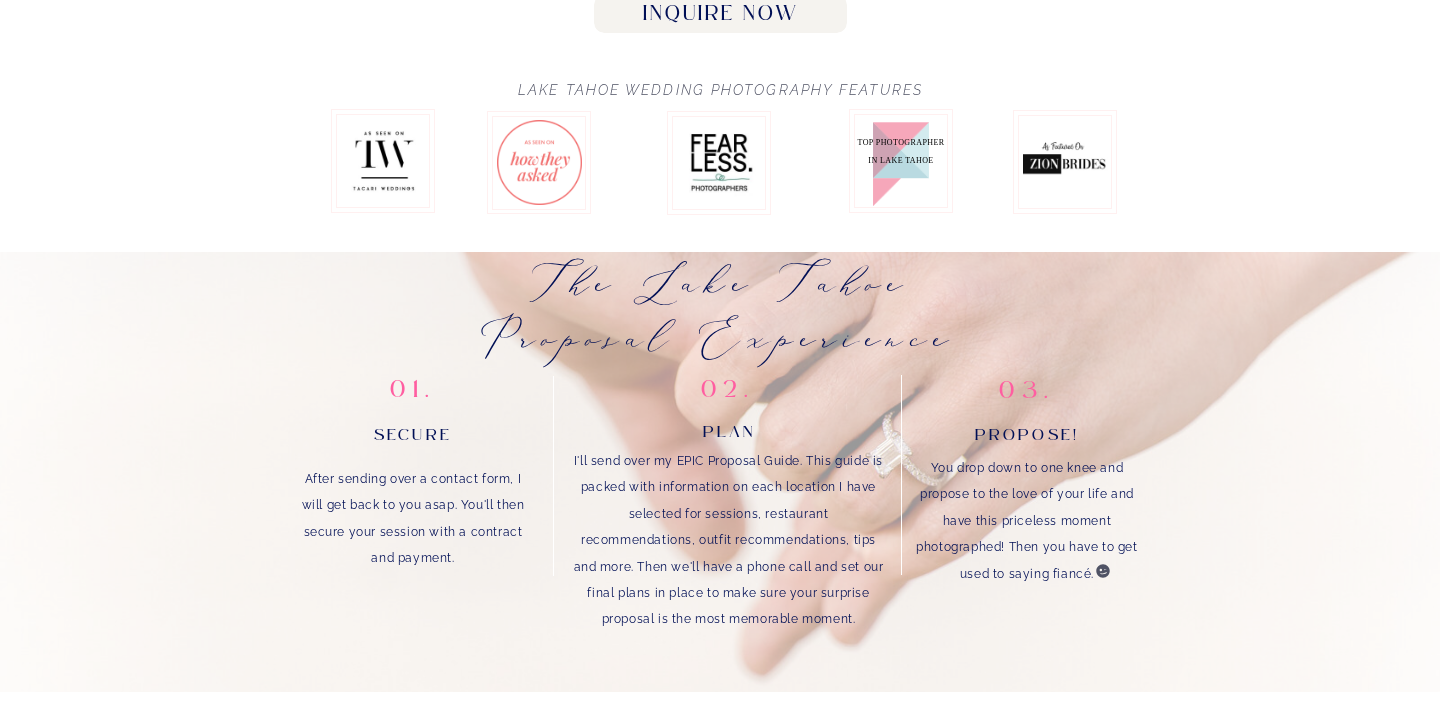click on "Inquire Now" at bounding box center (720, 14) 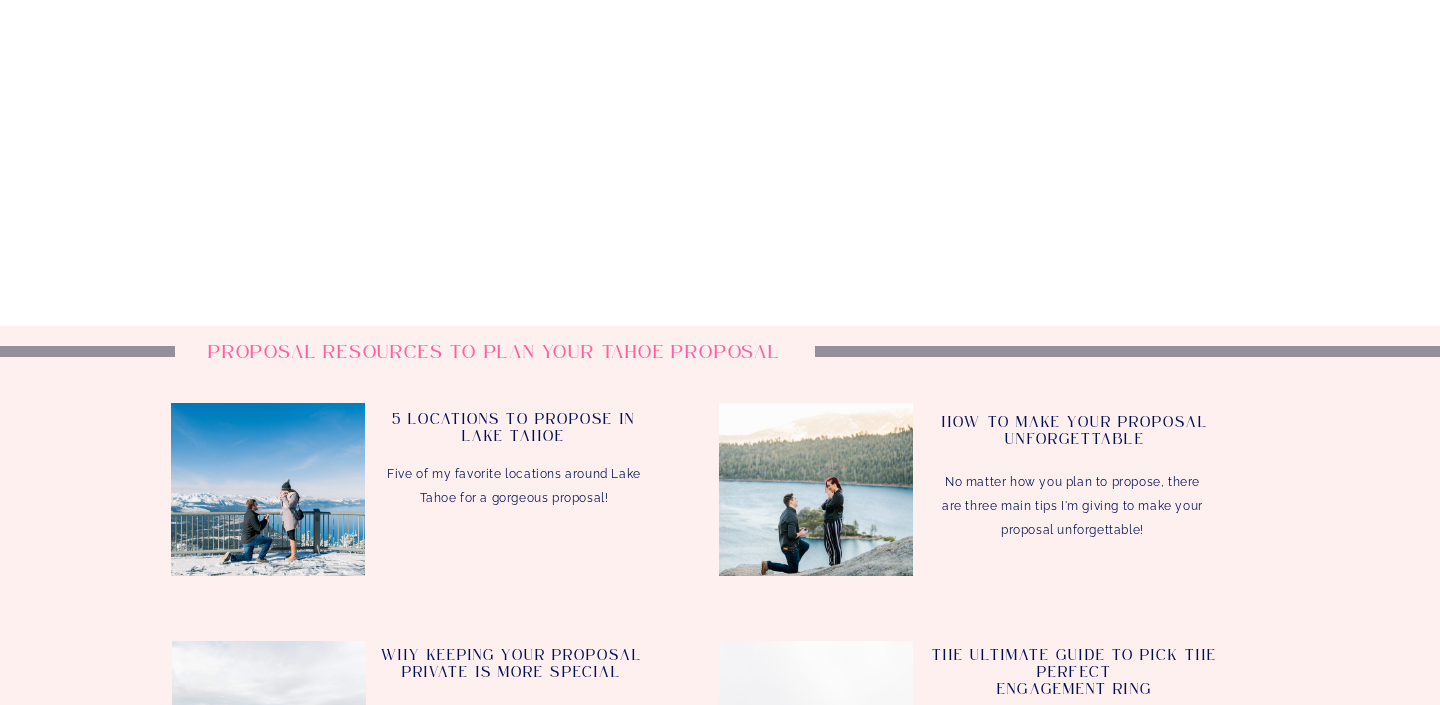 scroll, scrollTop: 4102, scrollLeft: 0, axis: vertical 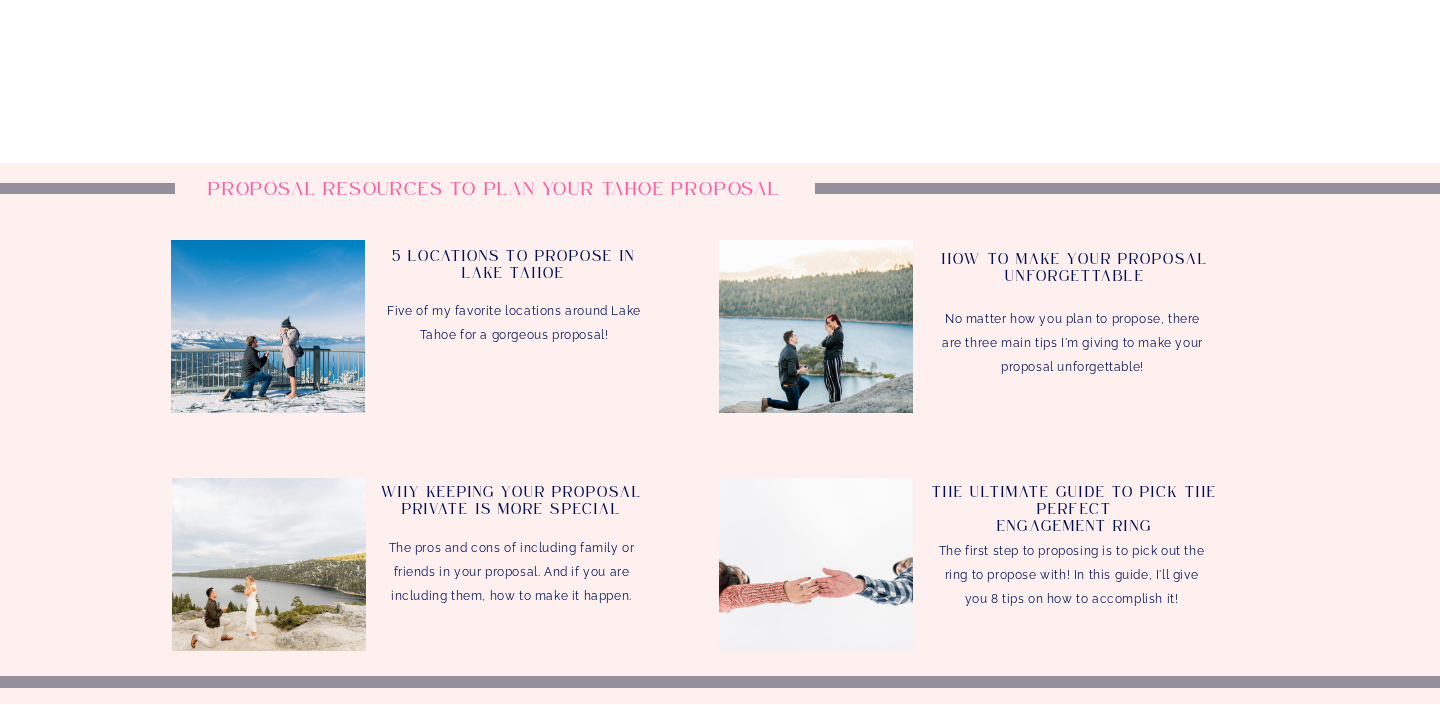 click on "Proposal resources to plan your Tahoe Proposal" at bounding box center [494, 196] 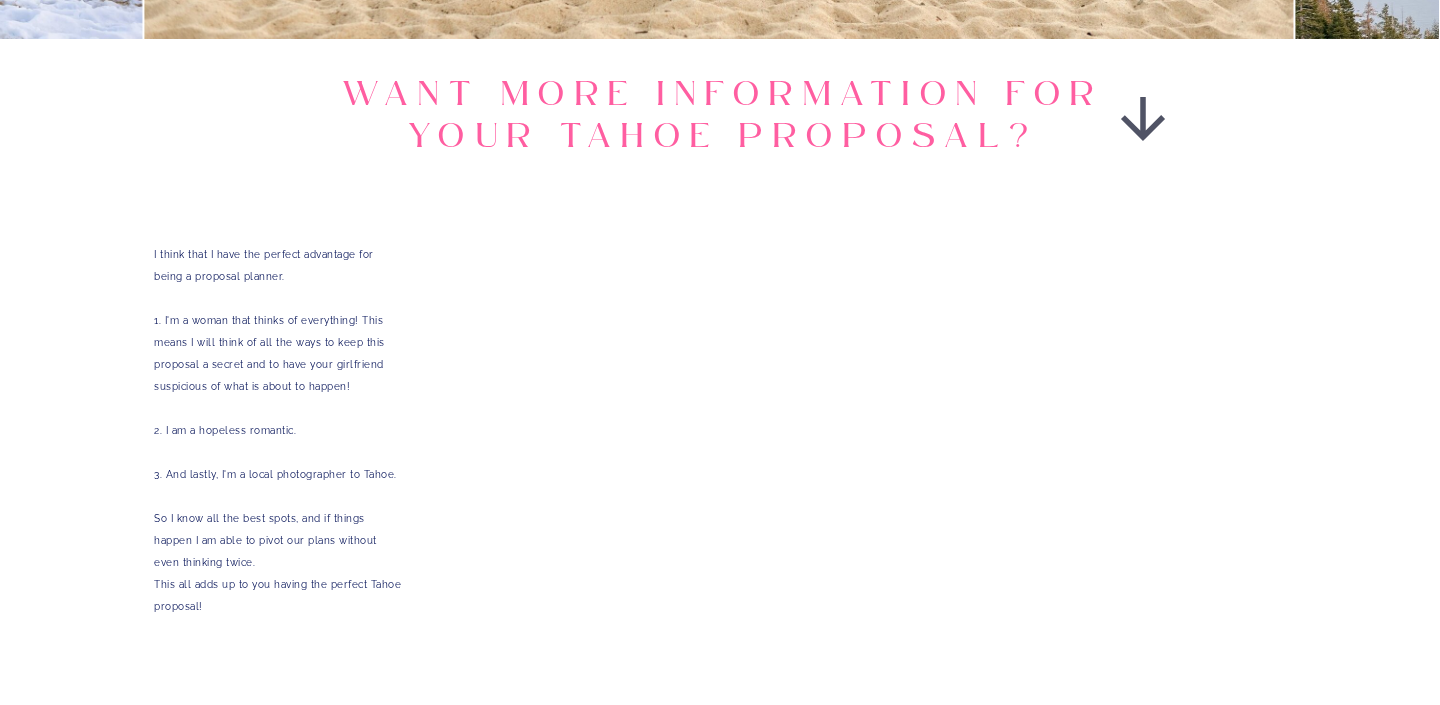 scroll, scrollTop: 3350, scrollLeft: 0, axis: vertical 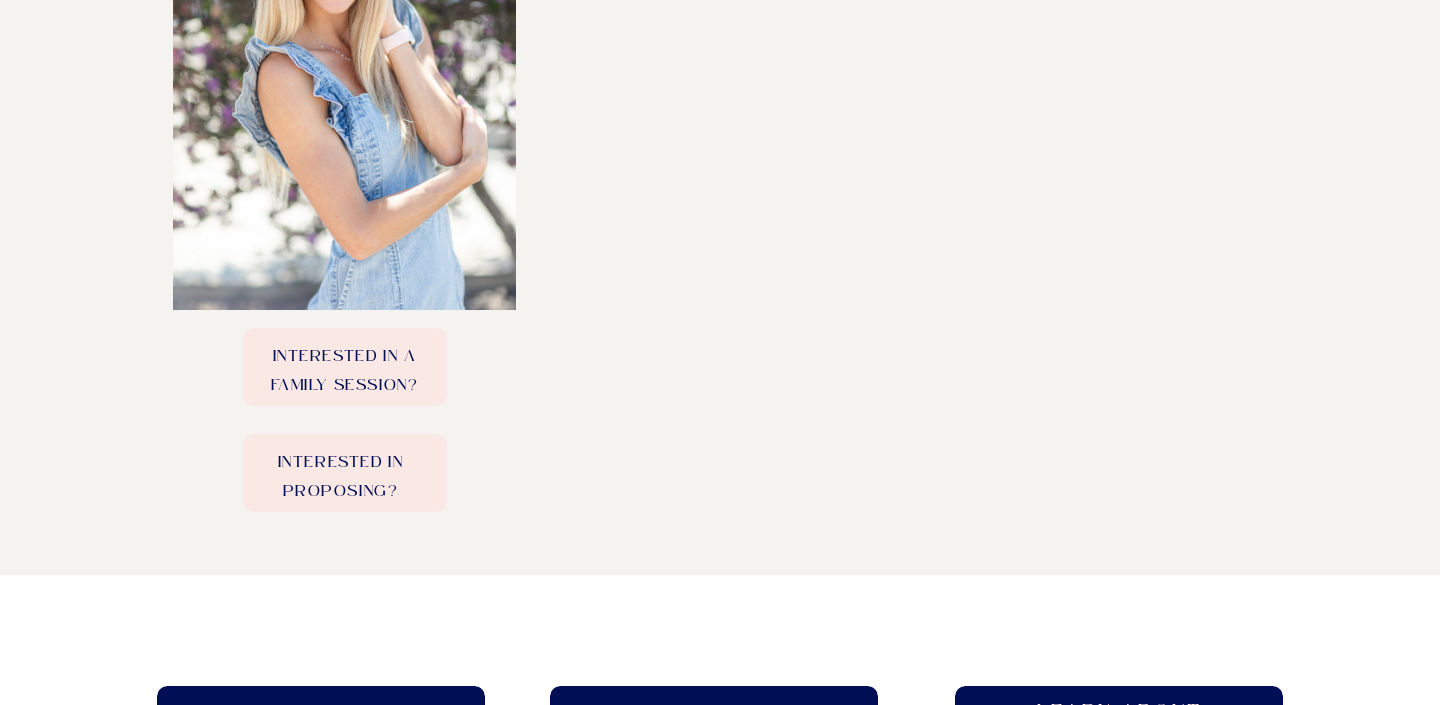 click on "Interested in Proposing?" at bounding box center [340, 472] 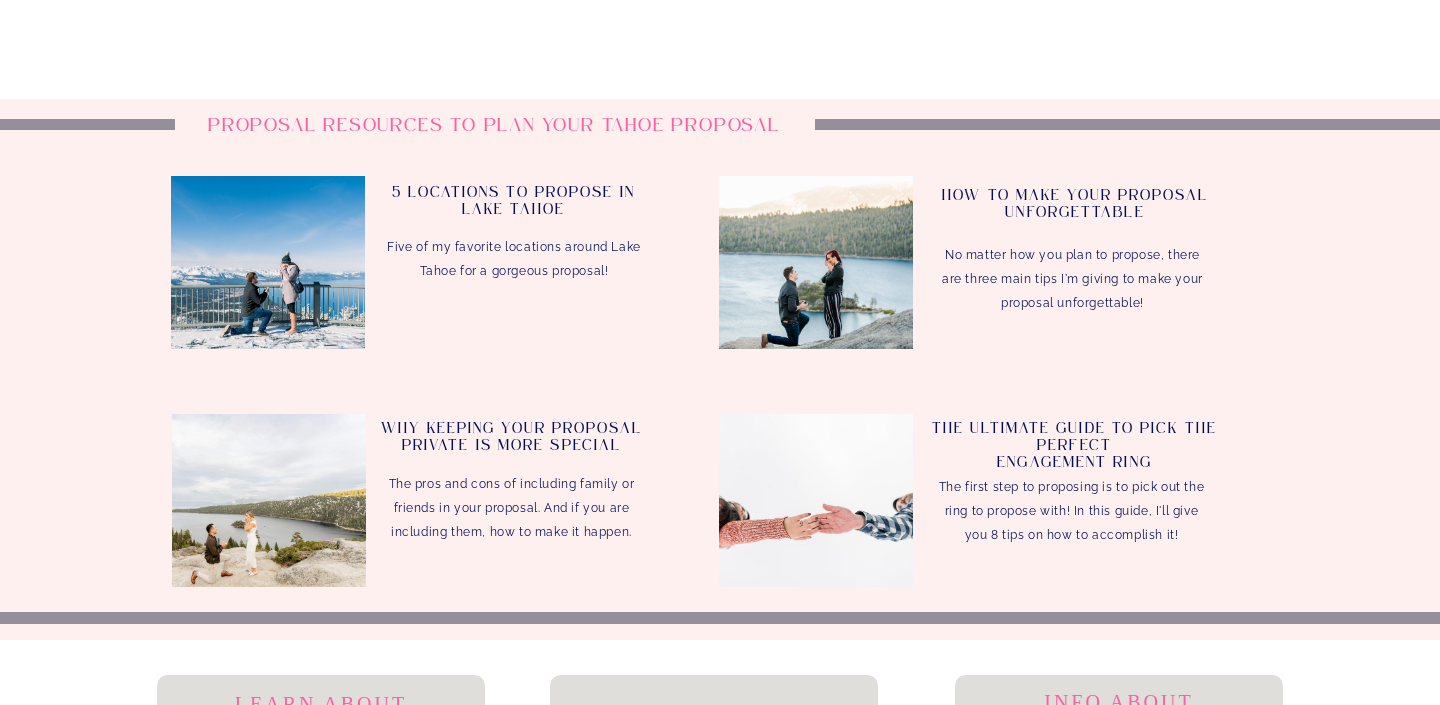 scroll, scrollTop: 4309, scrollLeft: 0, axis: vertical 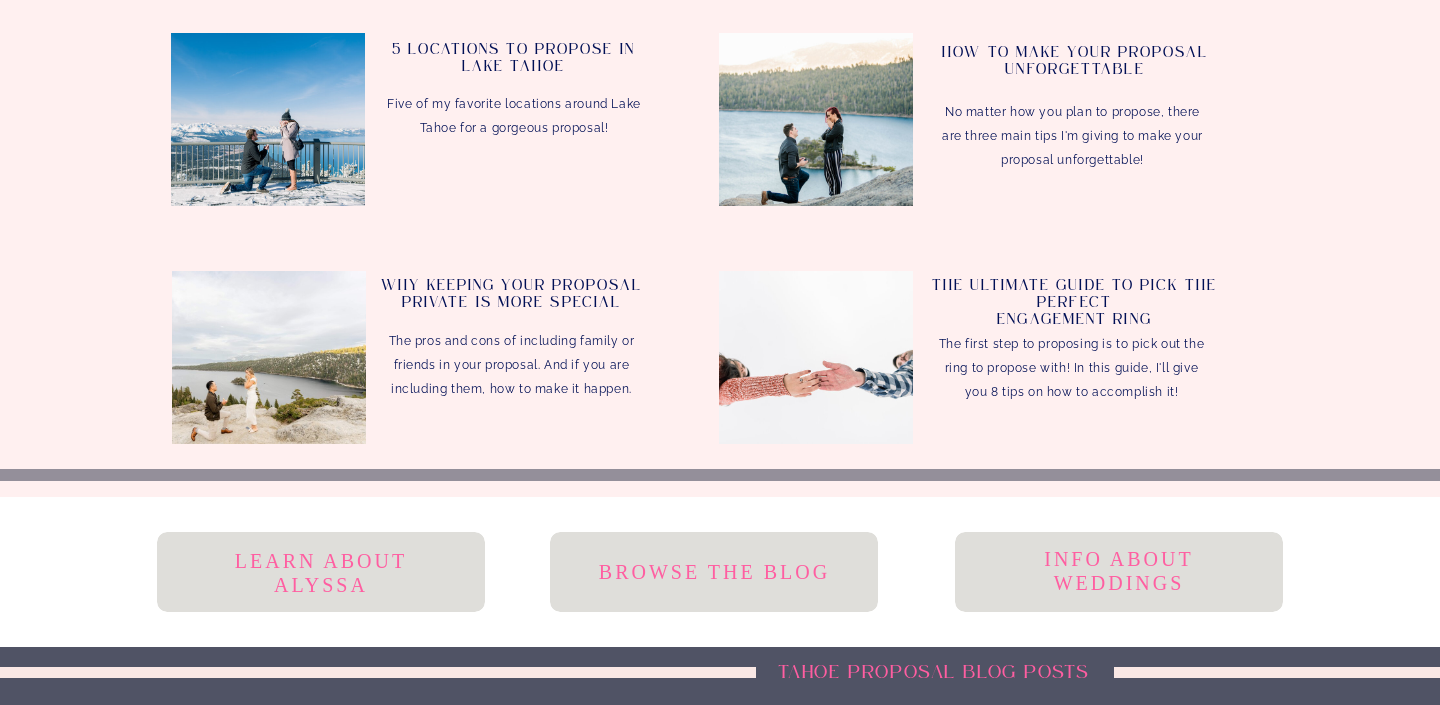 click on "5 Locations to Propose In Lake Tahoe" at bounding box center [513, 63] 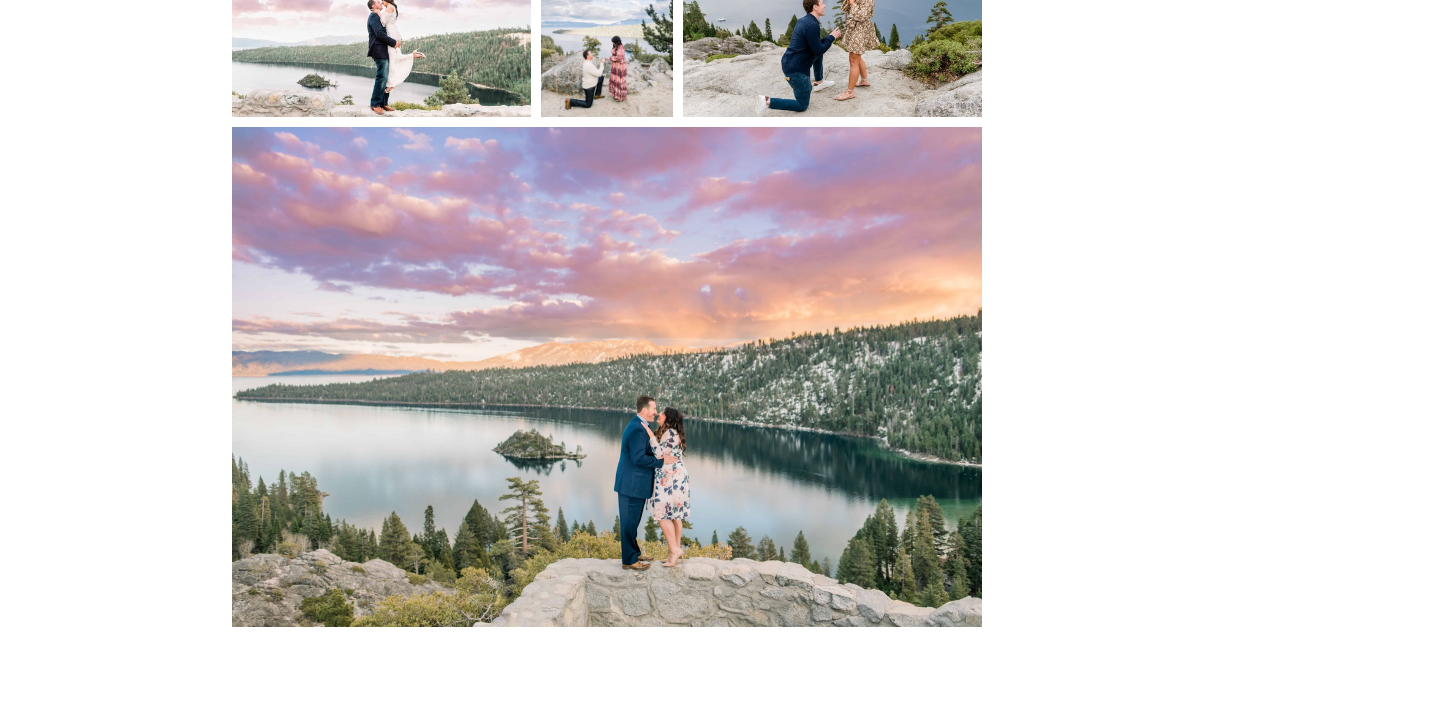 scroll, scrollTop: 1632, scrollLeft: 0, axis: vertical 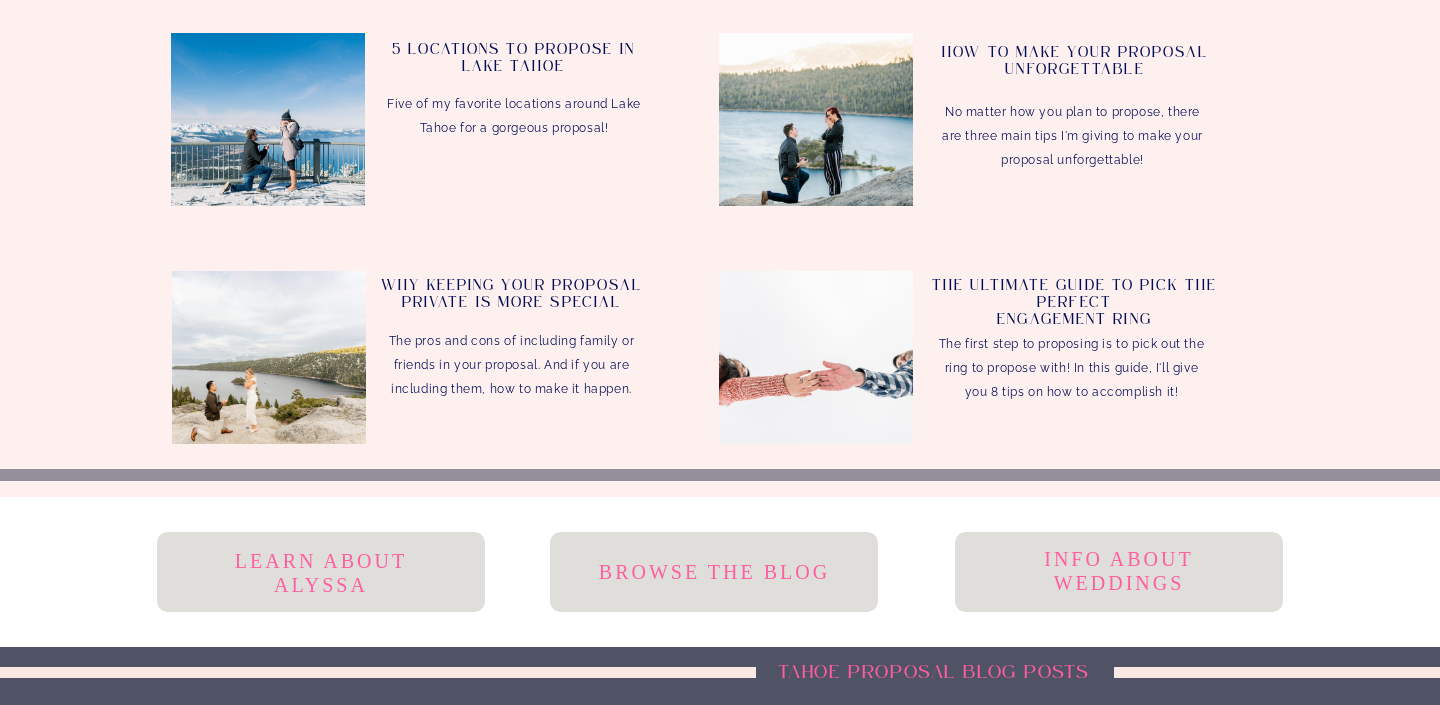 click on "How to make your proposal Unforgettable" at bounding box center (1075, 68) 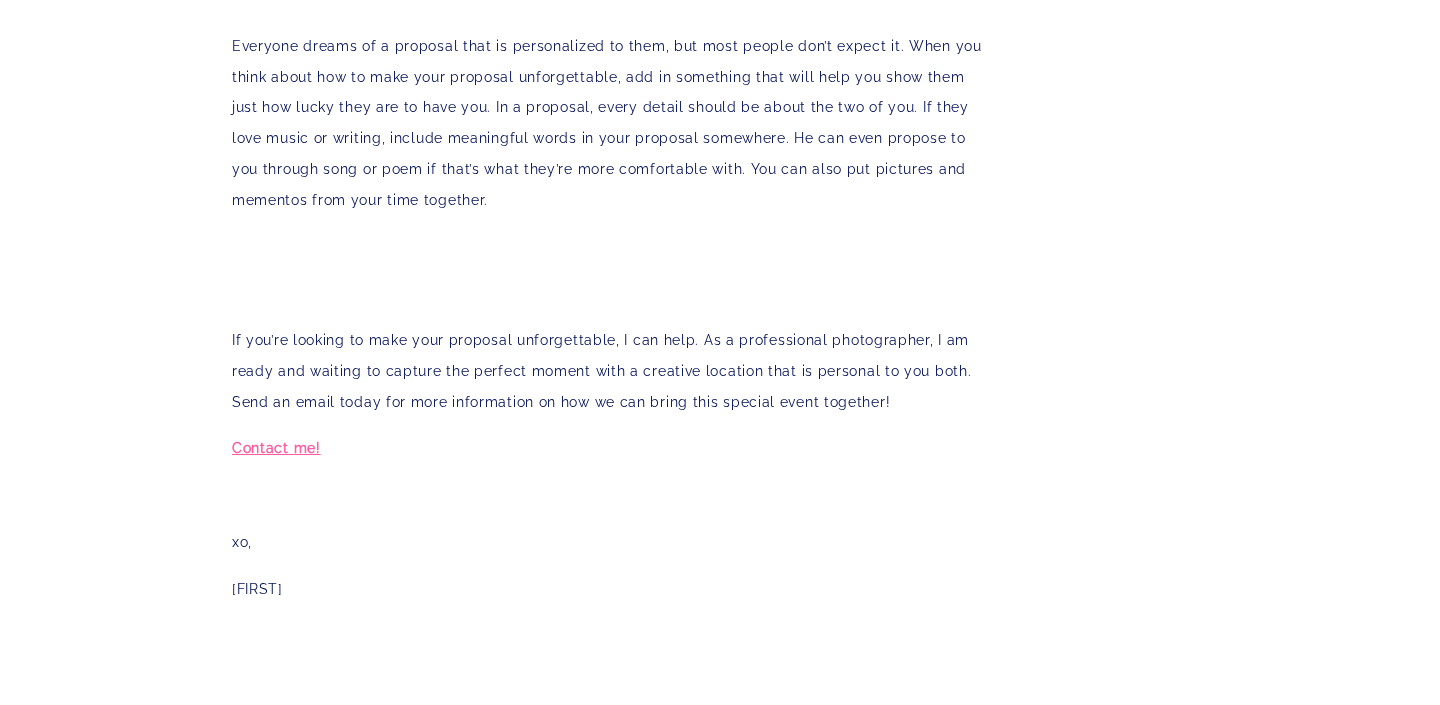 scroll, scrollTop: 2107, scrollLeft: 0, axis: vertical 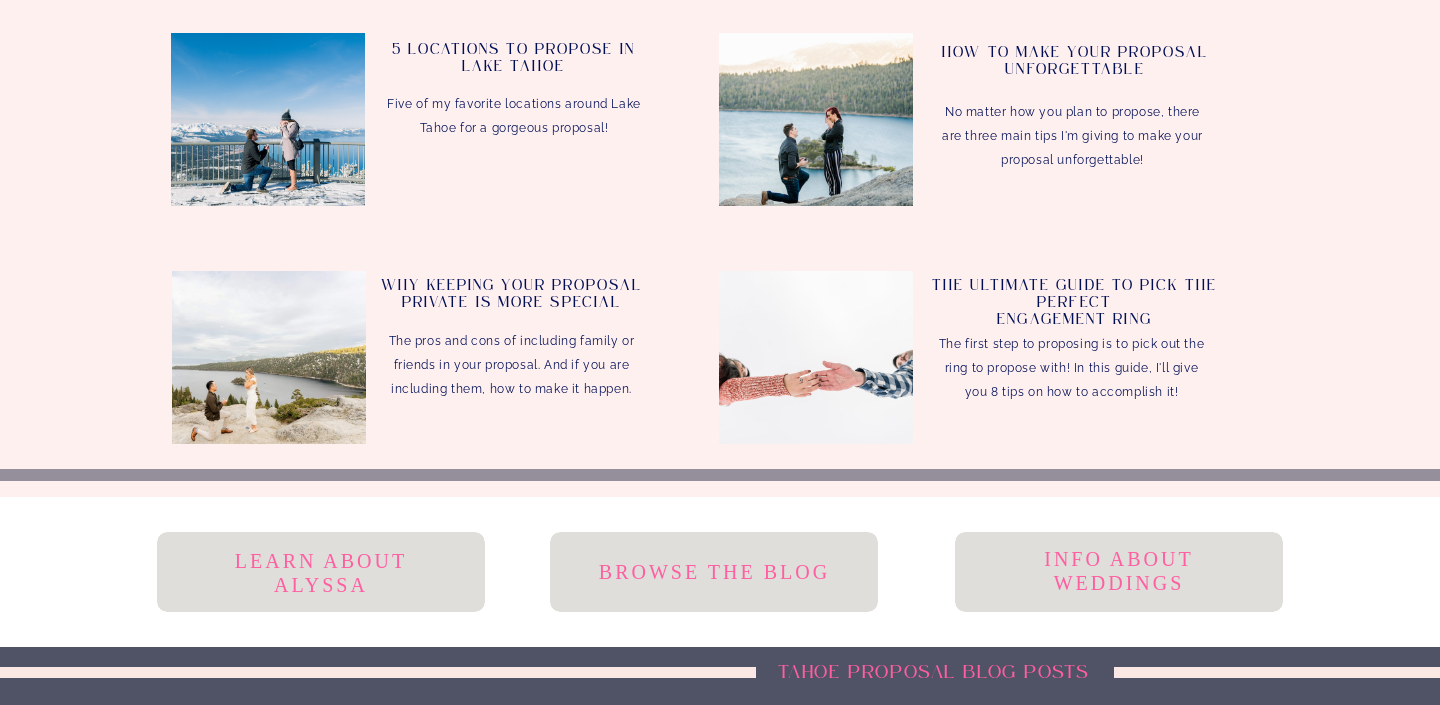click on "The Ultimate Guide to pick the perfect  engagement ring" at bounding box center (1074, 308) 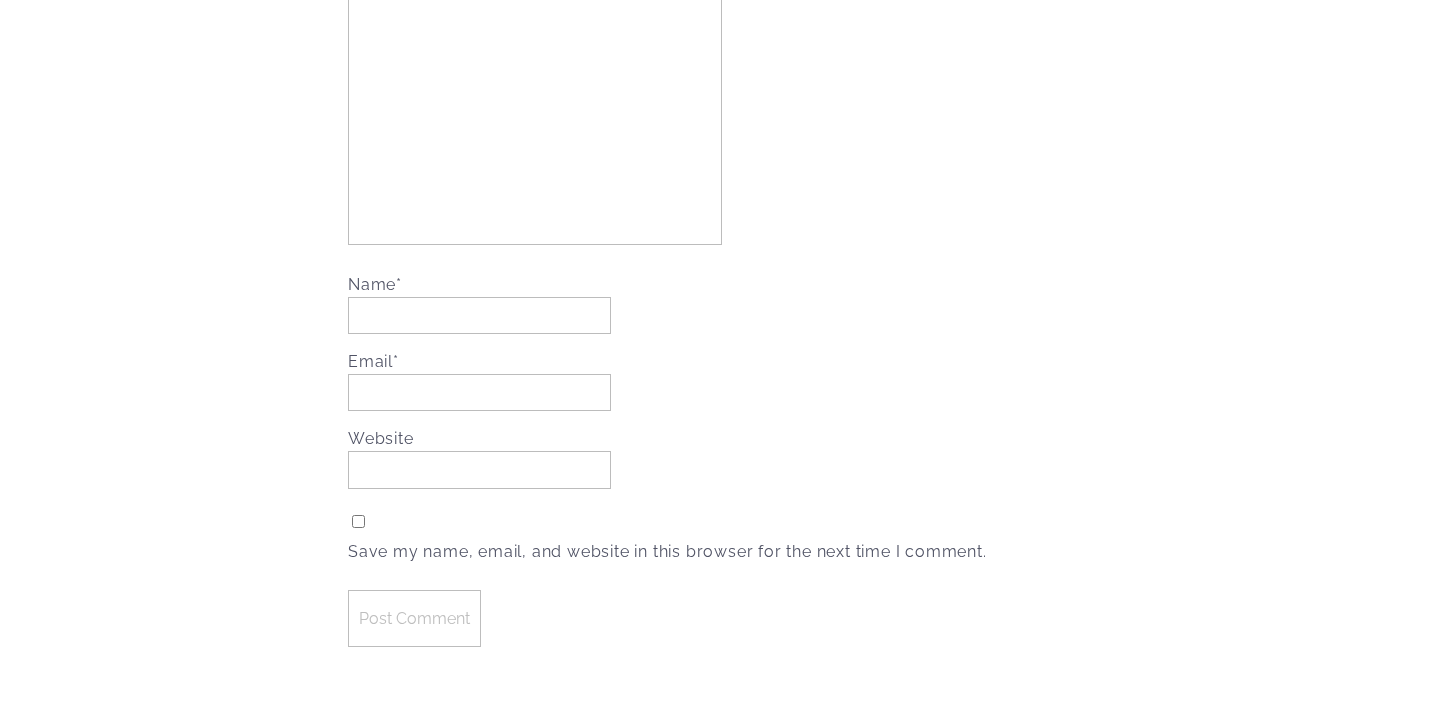 scroll, scrollTop: 5533, scrollLeft: 0, axis: vertical 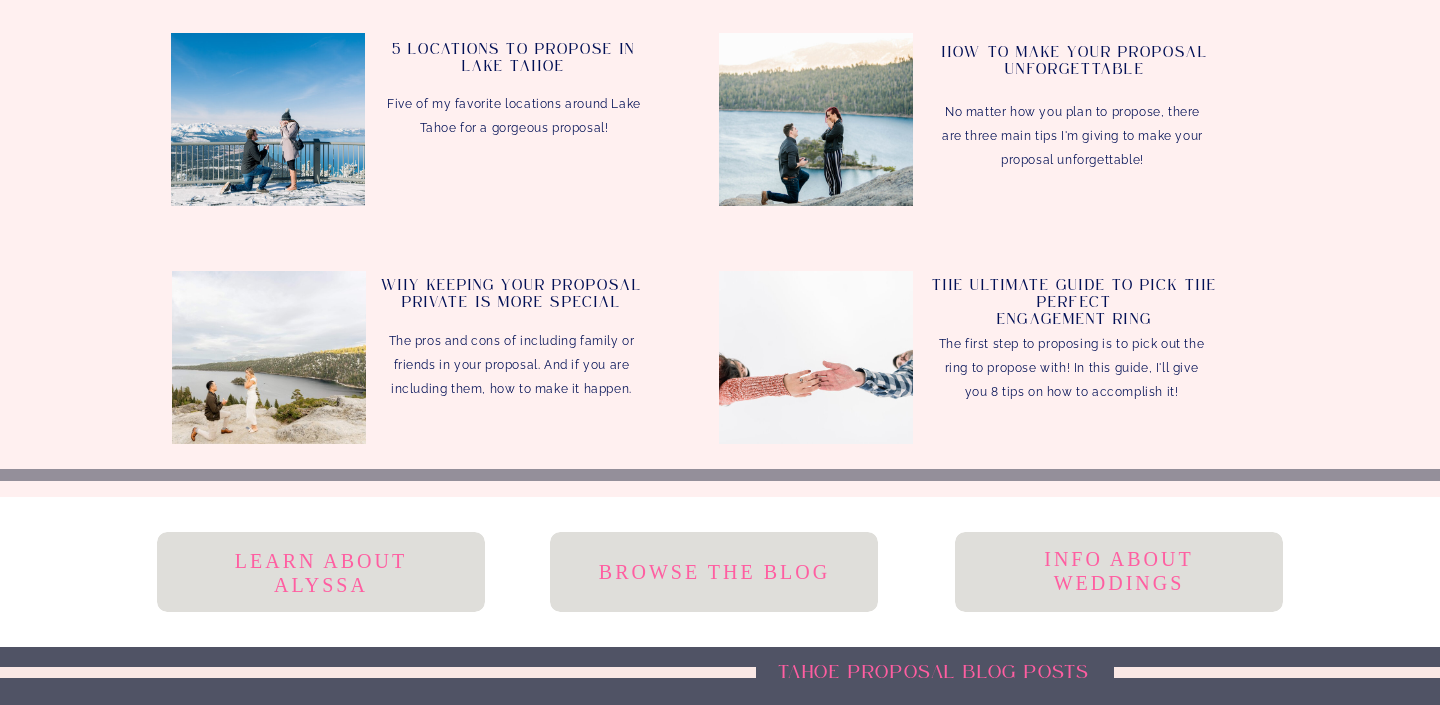 click on "5 Locations to Propose In Lake Tahoe" at bounding box center (513, 63) 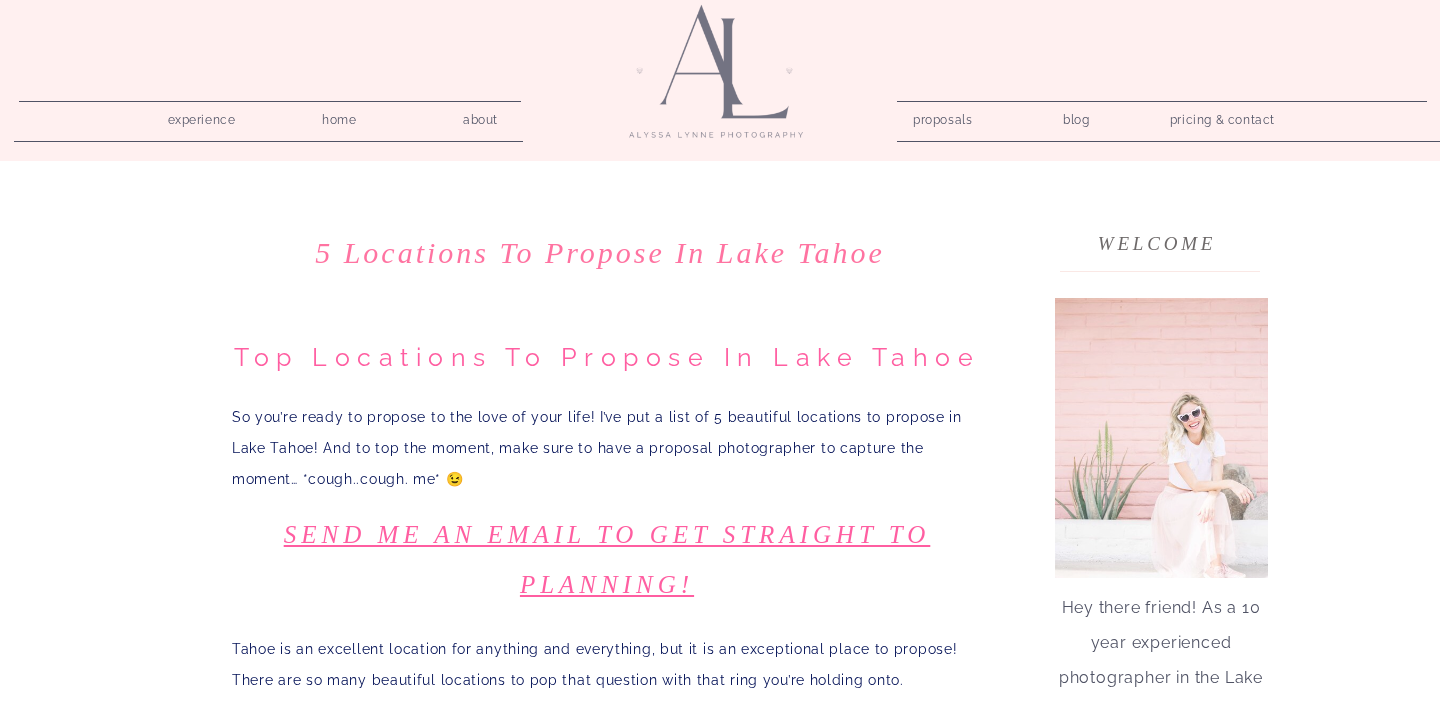 scroll, scrollTop: 0, scrollLeft: 0, axis: both 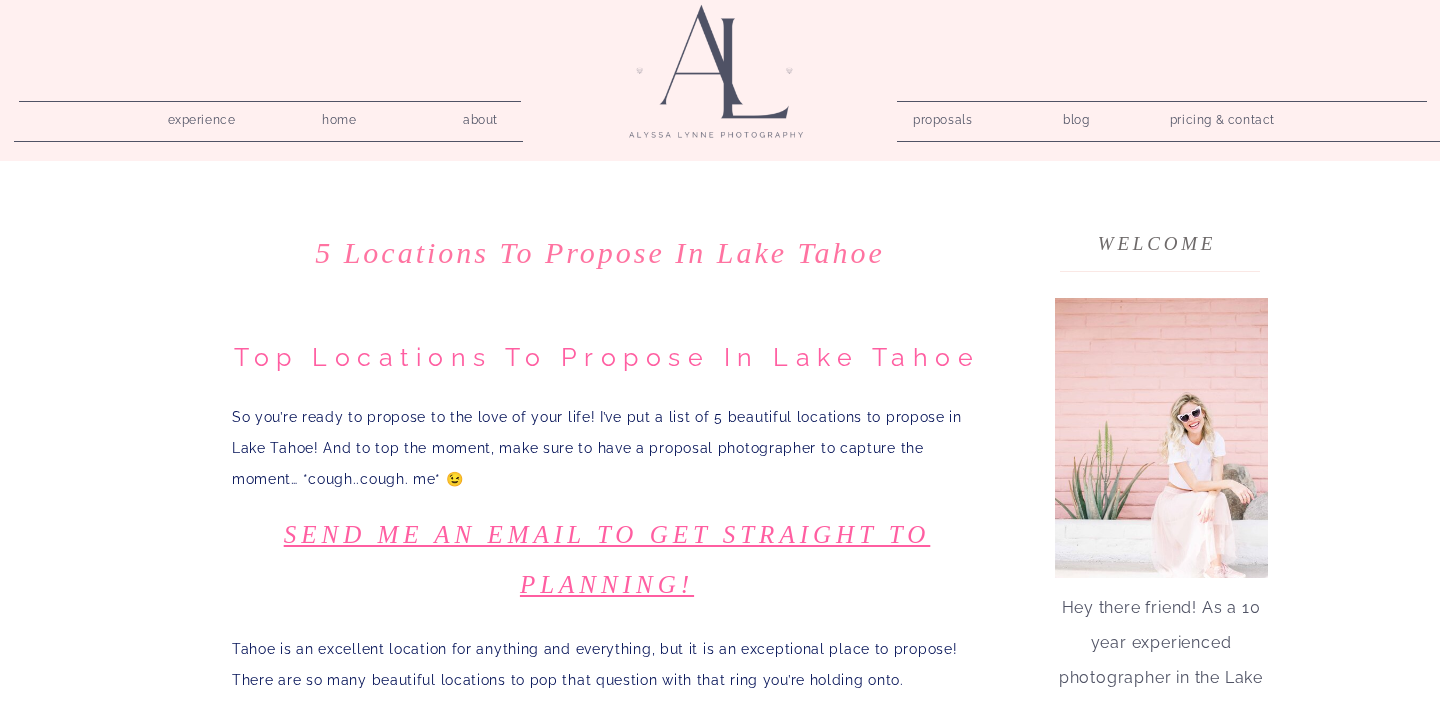 click on "5 Locations to Propose in Lake Tahoe" at bounding box center (600, 253) 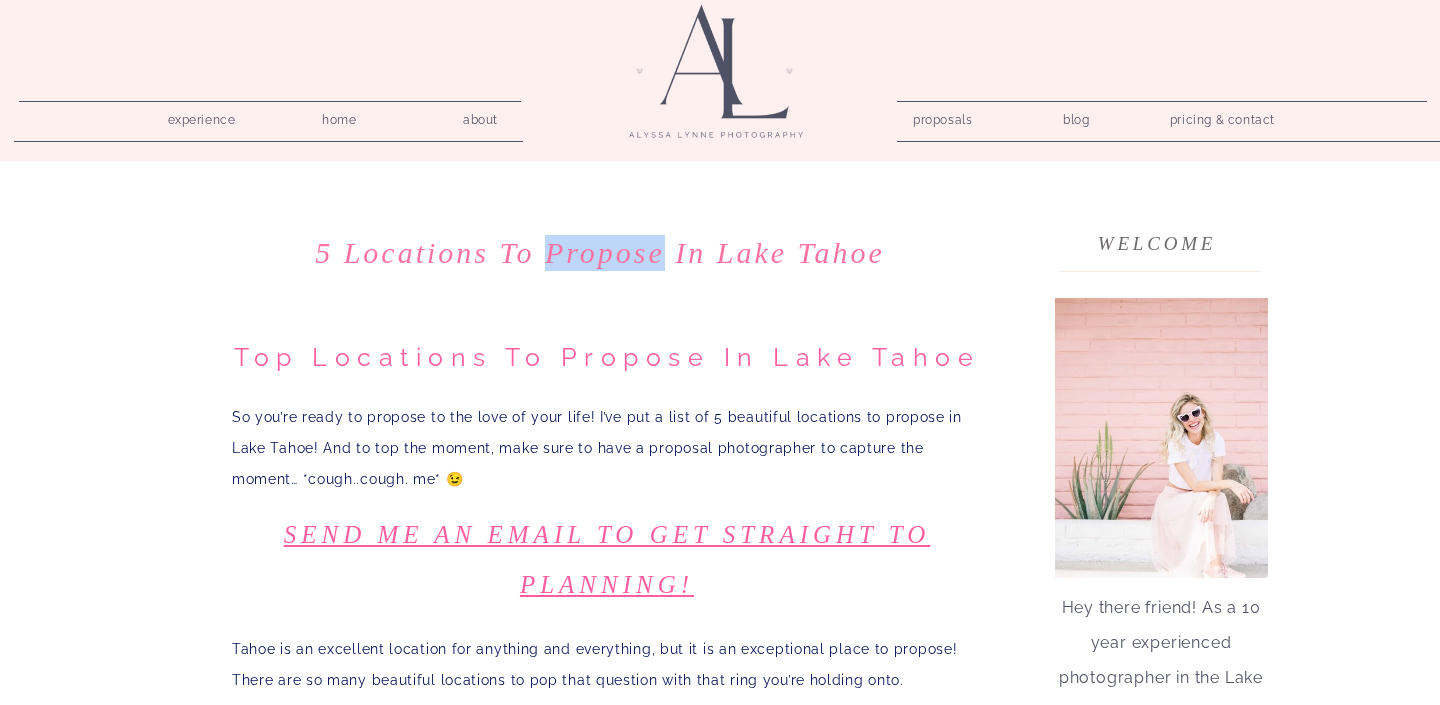 click on "5 Locations to Propose in Lake Tahoe" at bounding box center (600, 253) 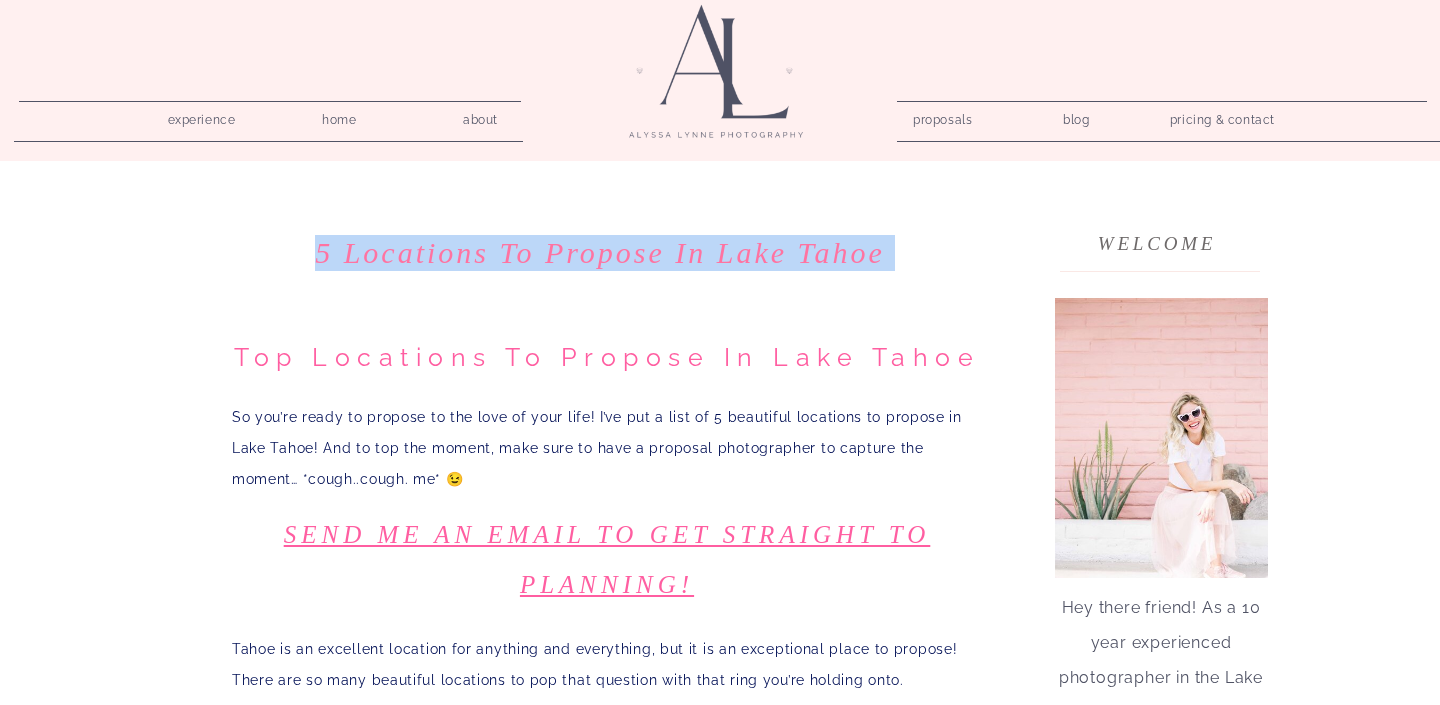 click on "5 Locations to Propose in Lake Tahoe" at bounding box center (600, 253) 